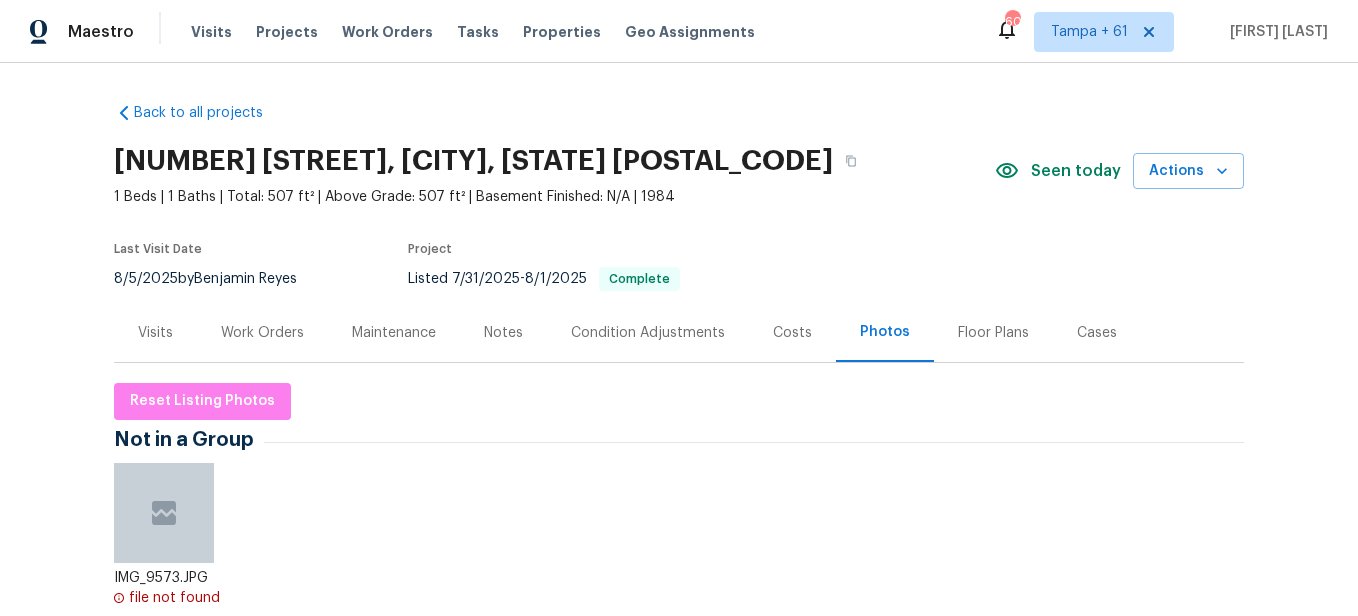 scroll, scrollTop: 0, scrollLeft: 0, axis: both 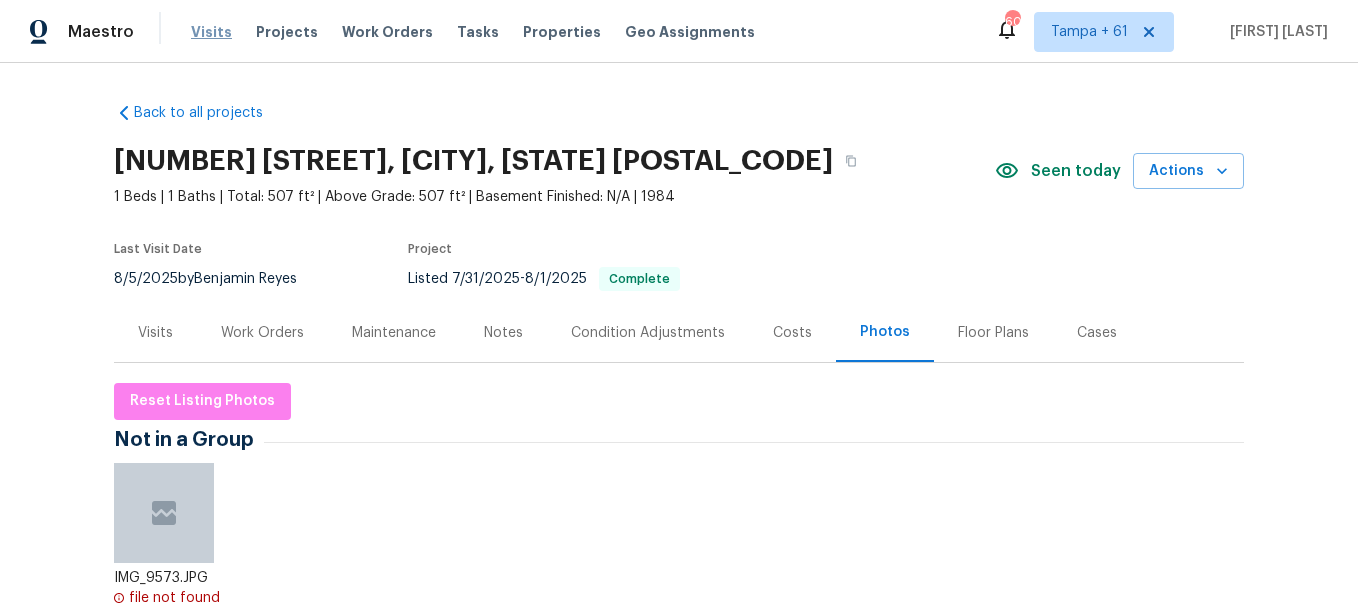 click on "Visits" at bounding box center [211, 32] 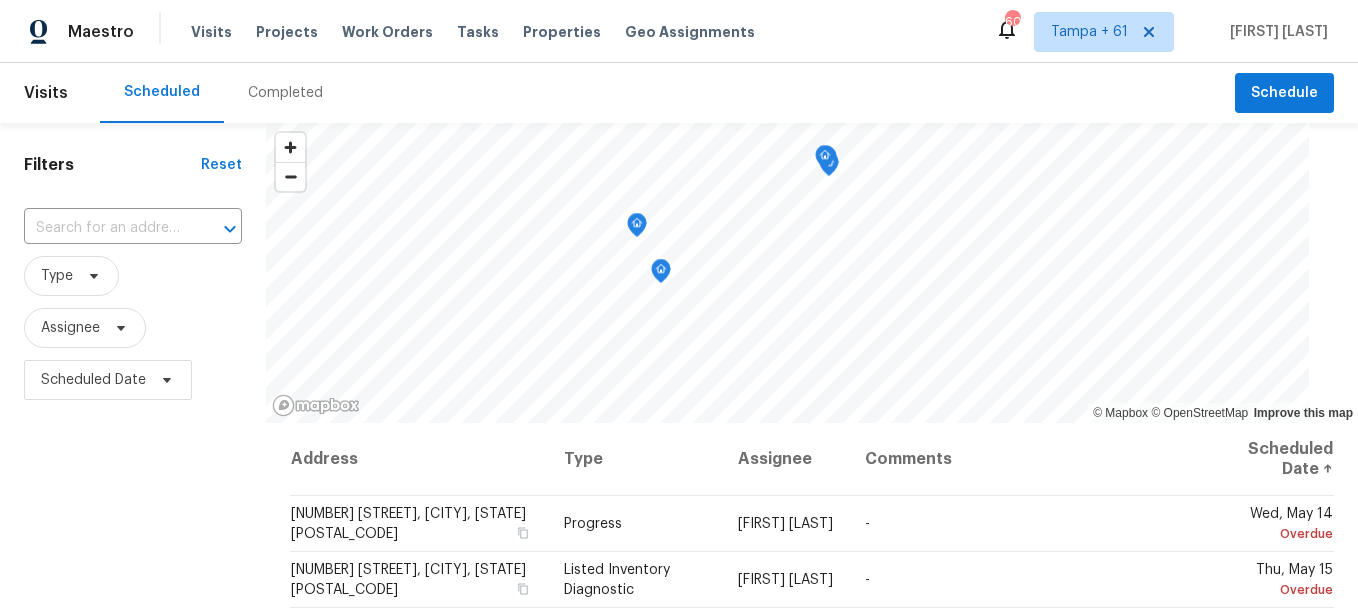 click on "Completed" at bounding box center (285, 93) 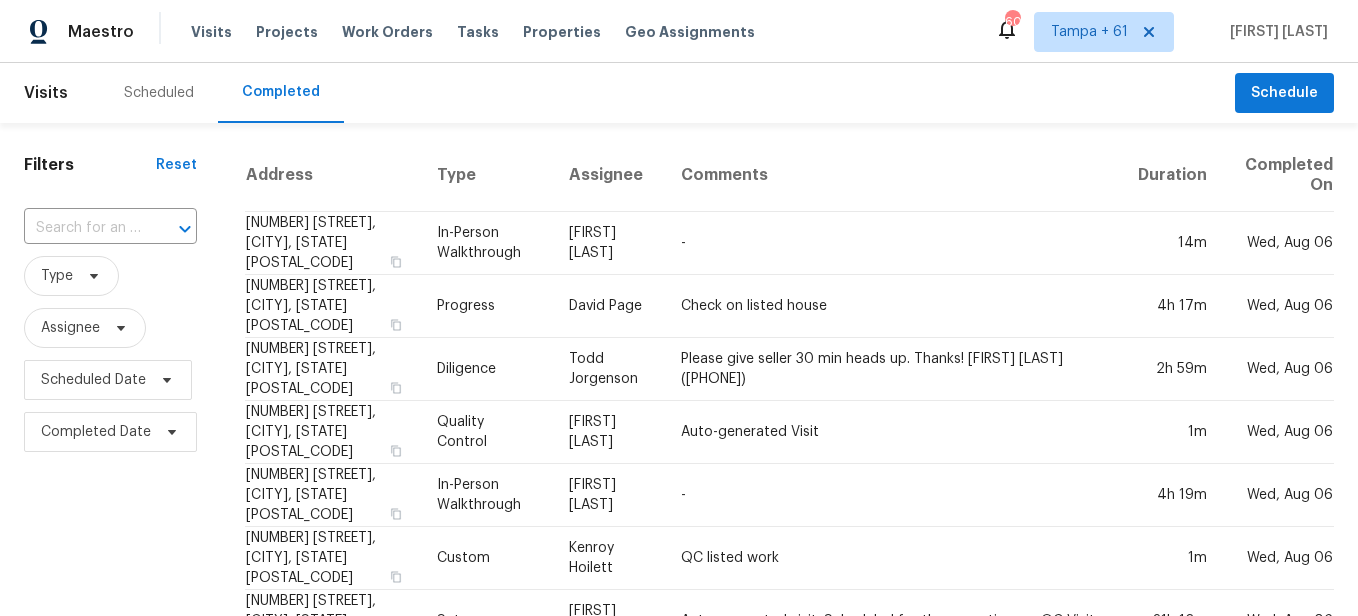 click at bounding box center (171, 229) 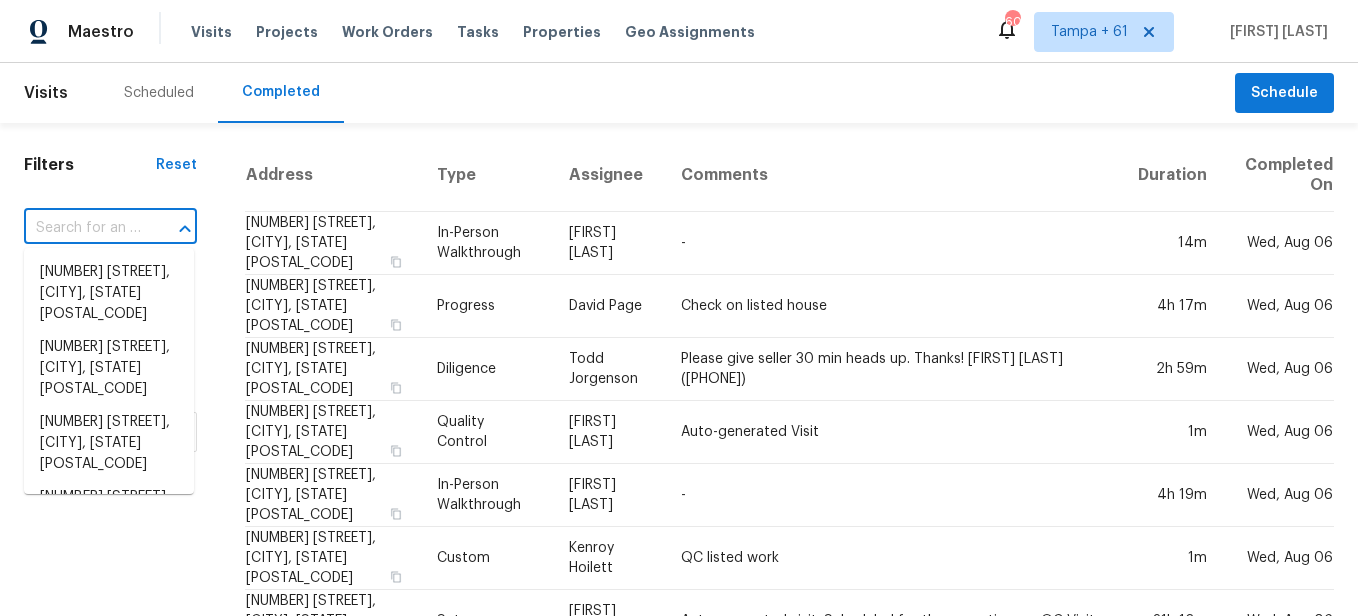 paste on "[NUMBER] [STREET], [CITY], [STATE] [POSTAL_CODE]" 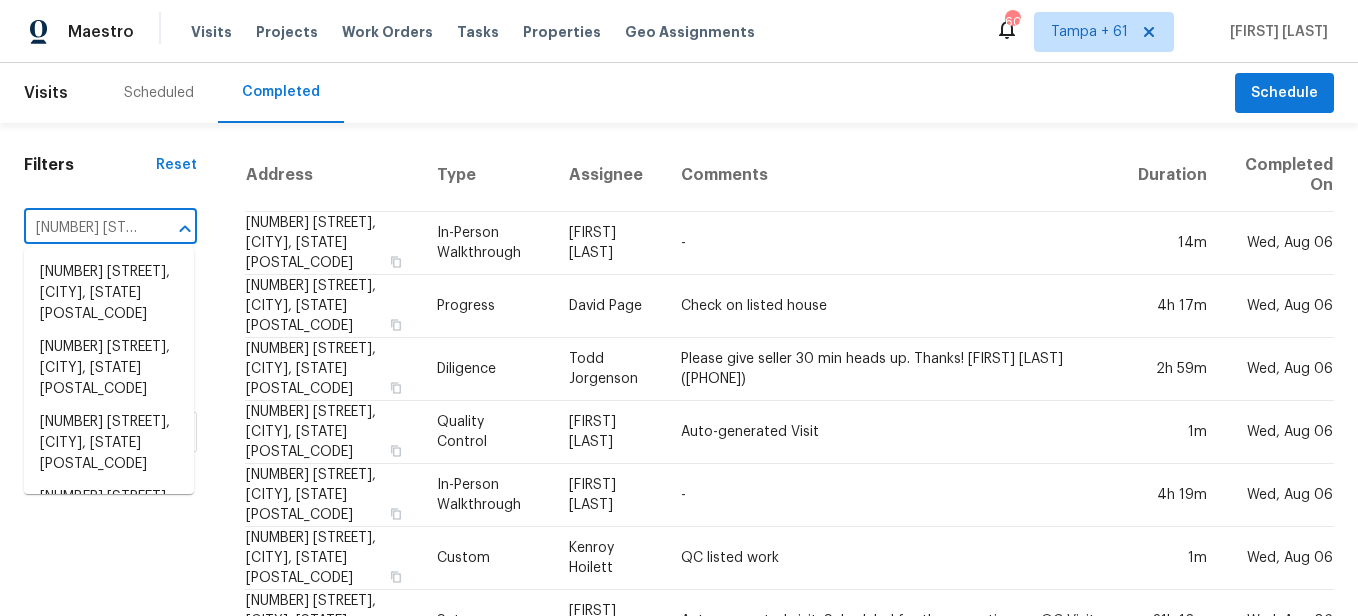 scroll, scrollTop: 0, scrollLeft: 103, axis: horizontal 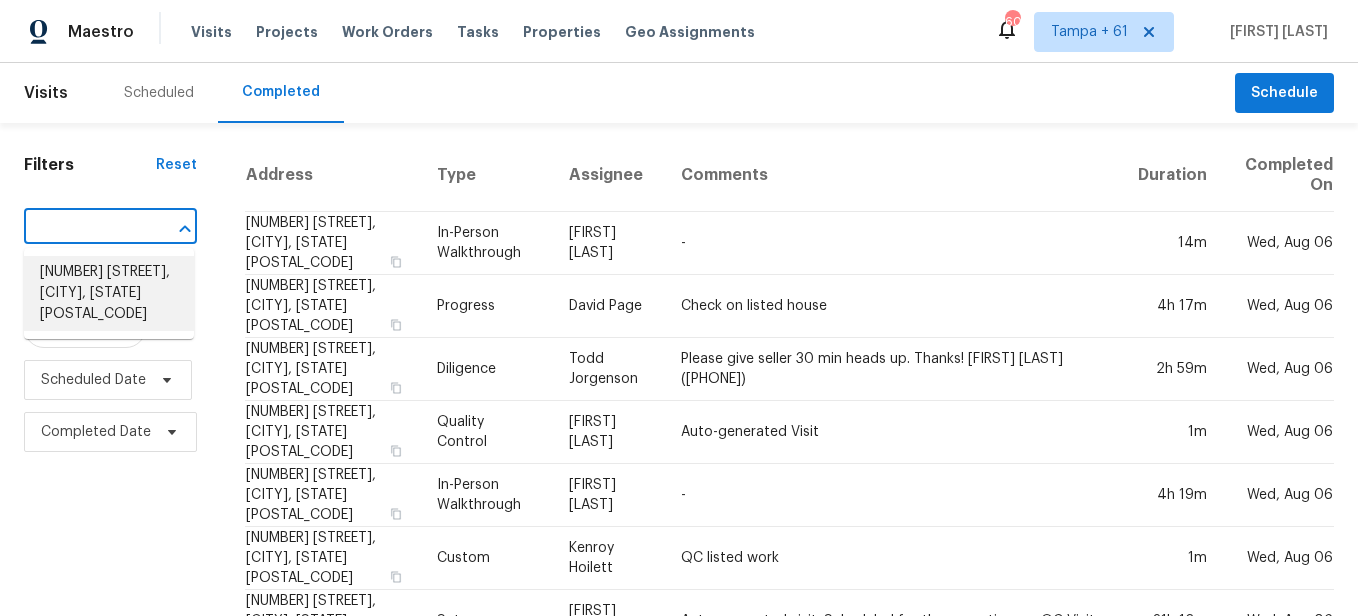 click on "[NUMBER] [STREET], [CITY], [STATE] [POSTAL_CODE]" at bounding box center (109, 293) 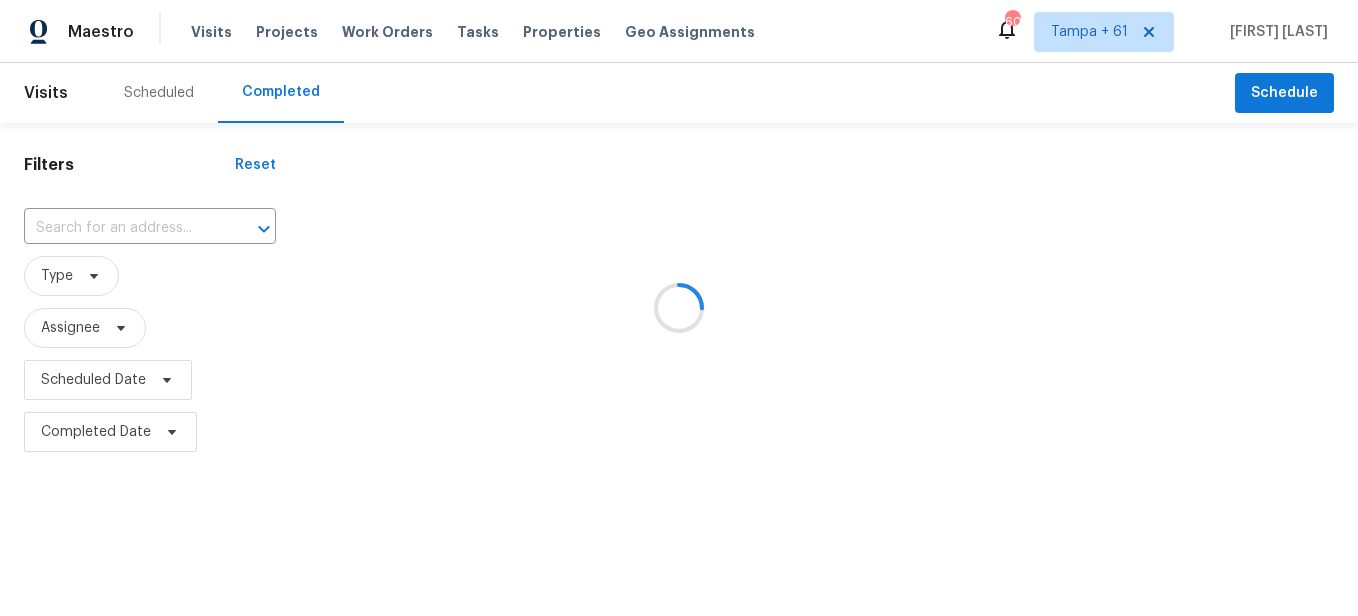 type on "[NUMBER] [STREET], [CITY], [STATE] [POSTAL_CODE]" 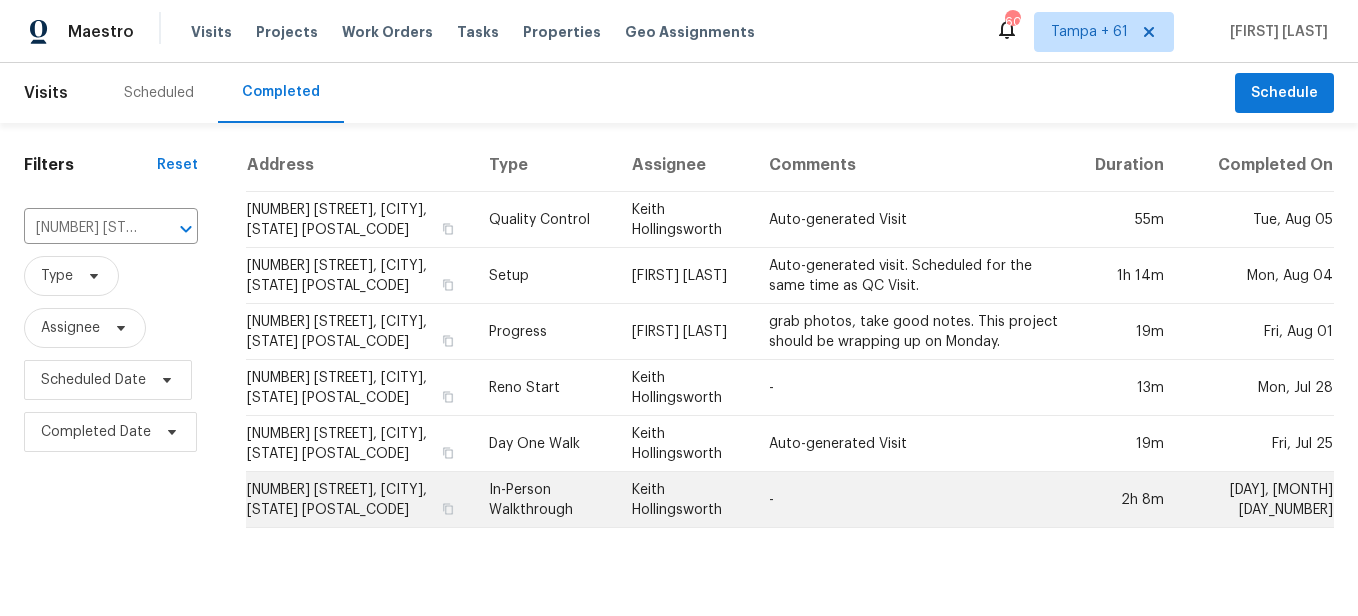 click on "In-Person Walkthrough" at bounding box center (544, 500) 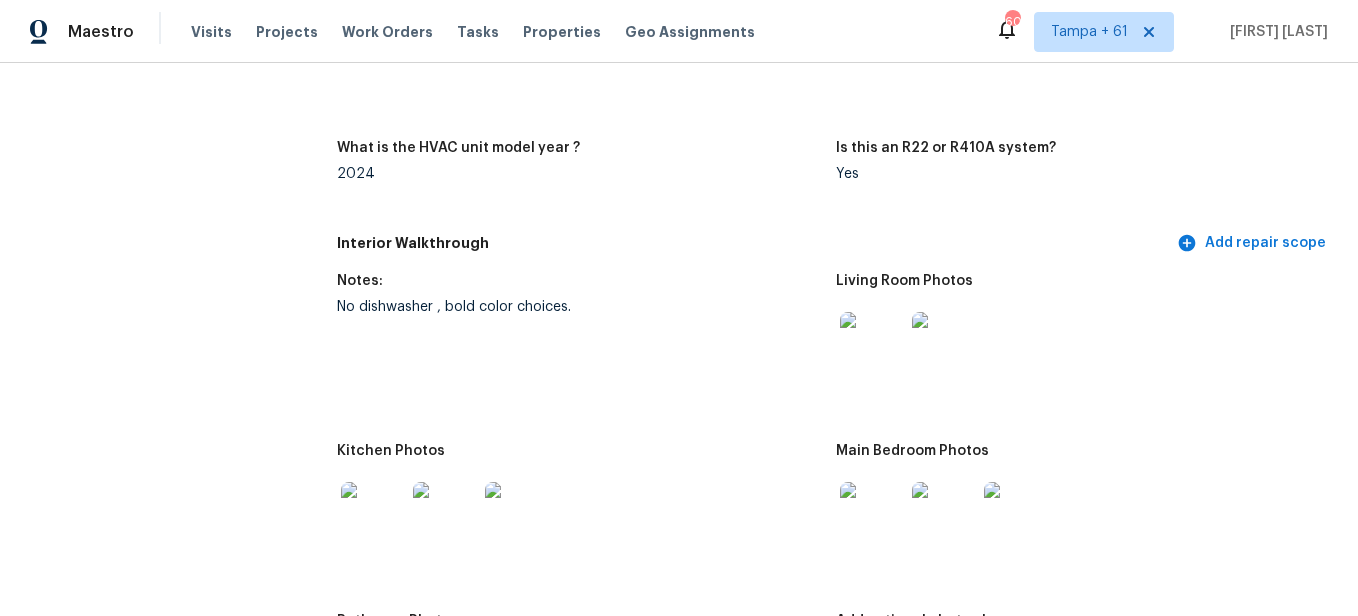 scroll, scrollTop: 2100, scrollLeft: 0, axis: vertical 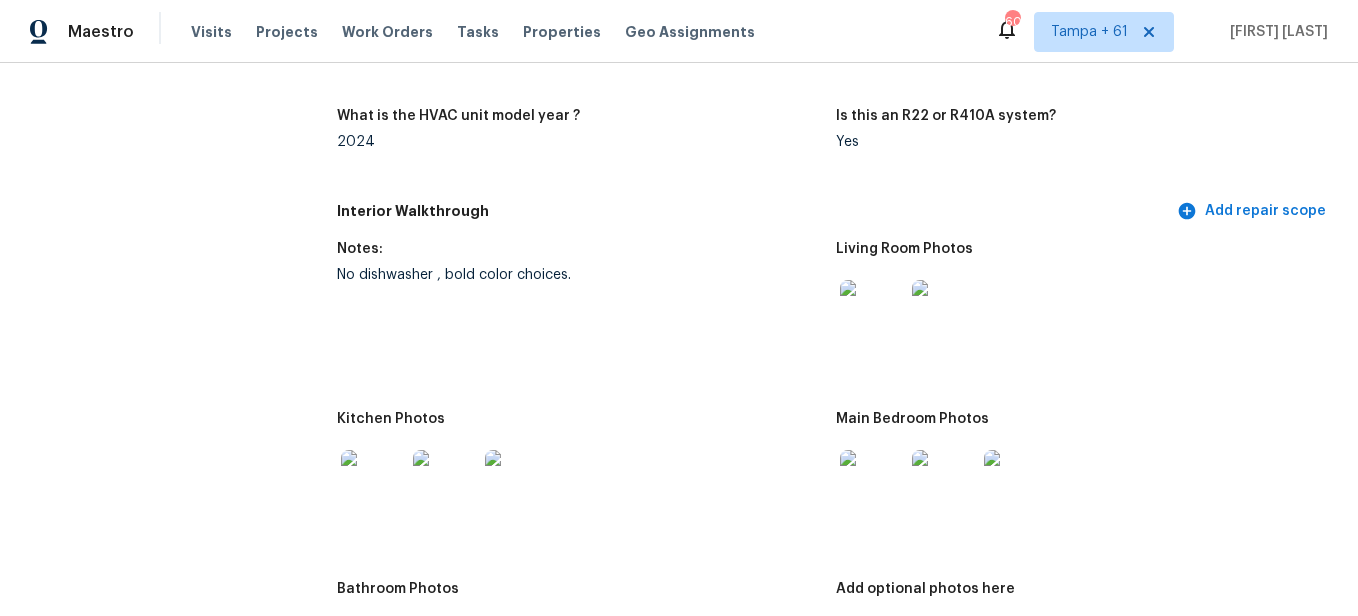 click at bounding box center (872, 312) 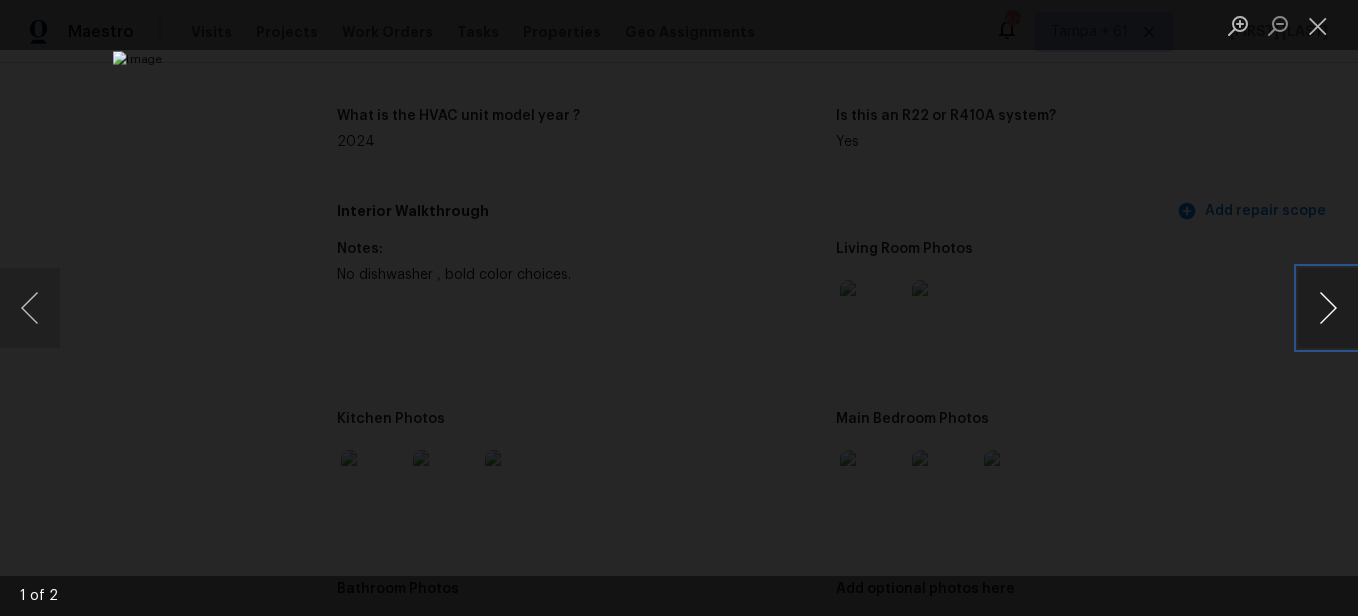 click at bounding box center (1328, 308) 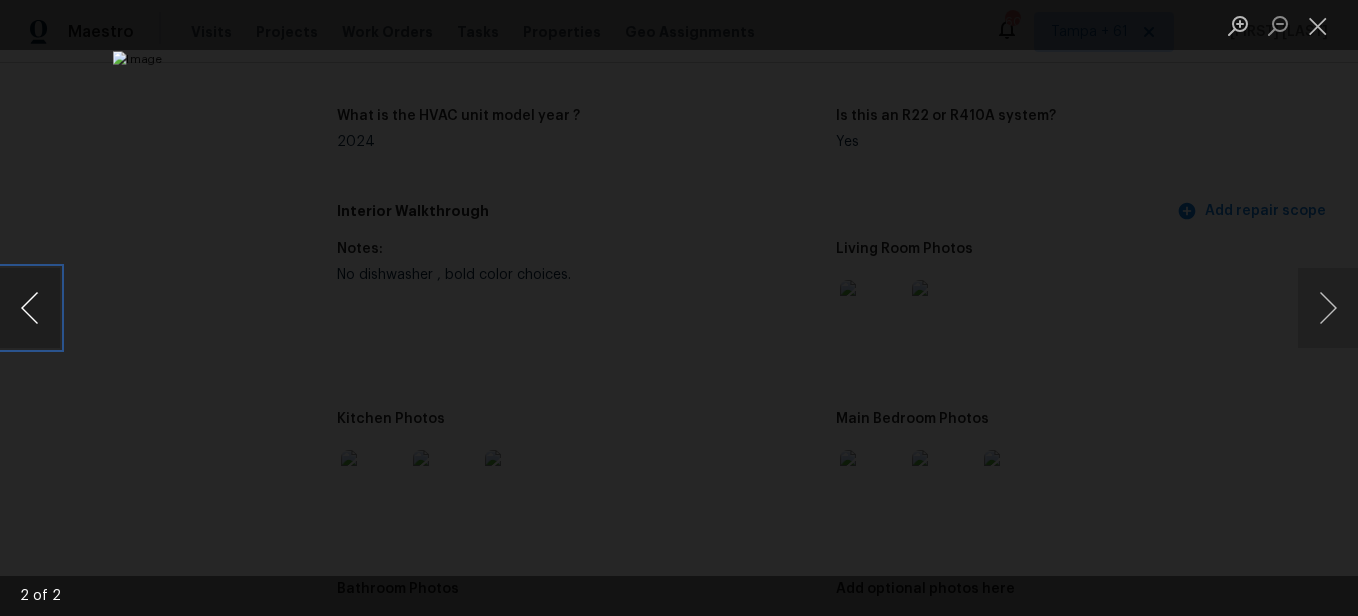 click at bounding box center [30, 308] 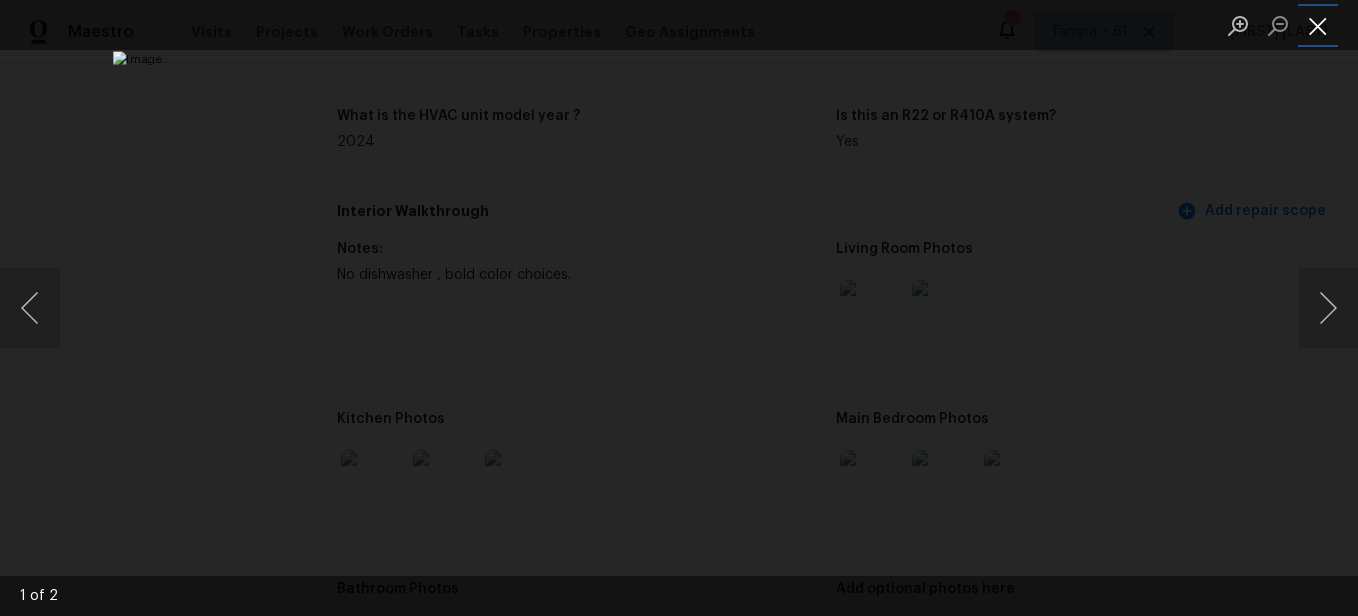 click at bounding box center [1318, 25] 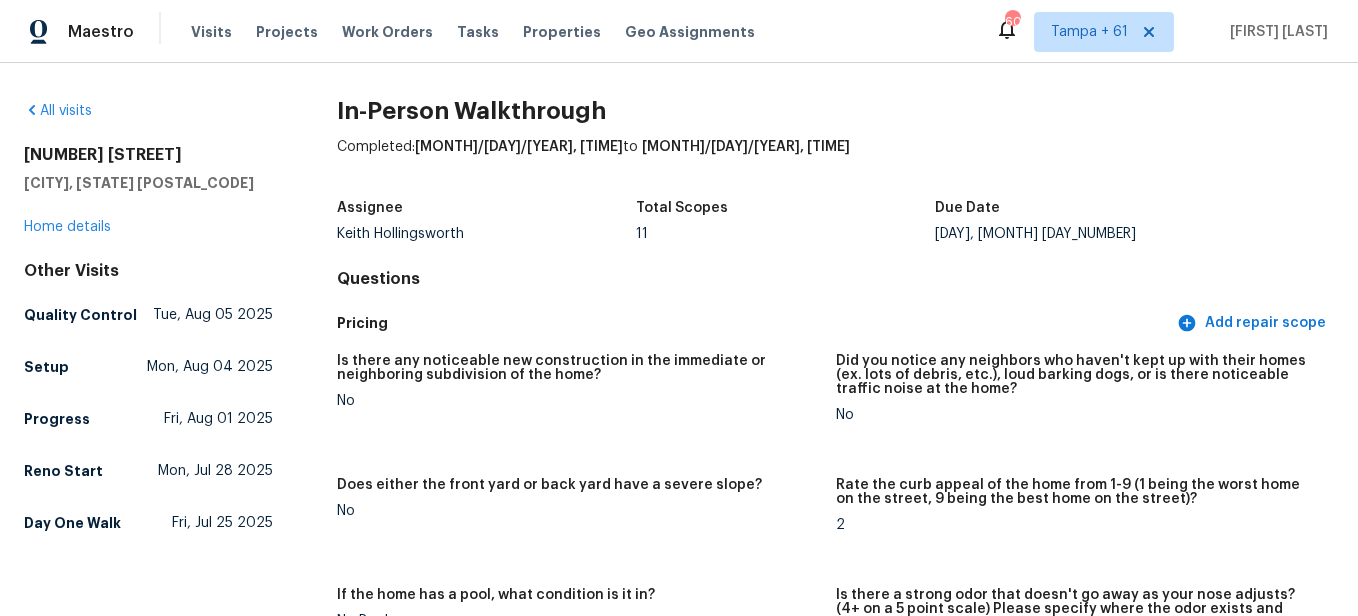 scroll, scrollTop: 0, scrollLeft: 0, axis: both 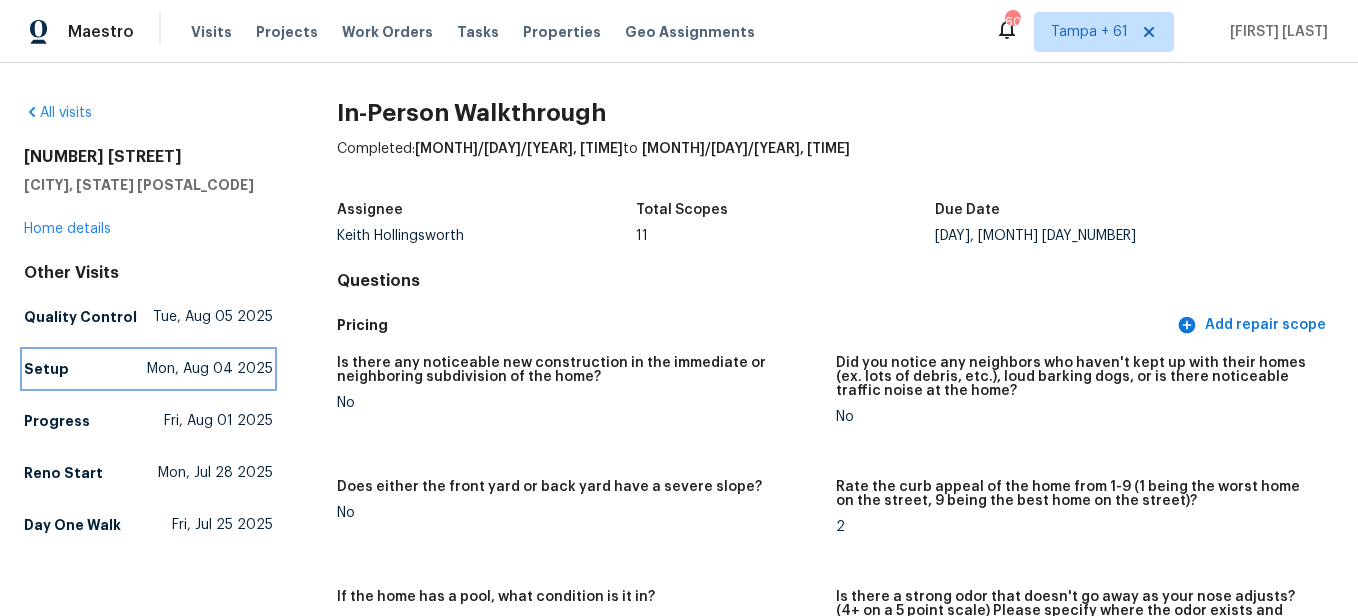drag, startPoint x: 53, startPoint y: 370, endPoint x: 591, endPoint y: 354, distance: 538.23785 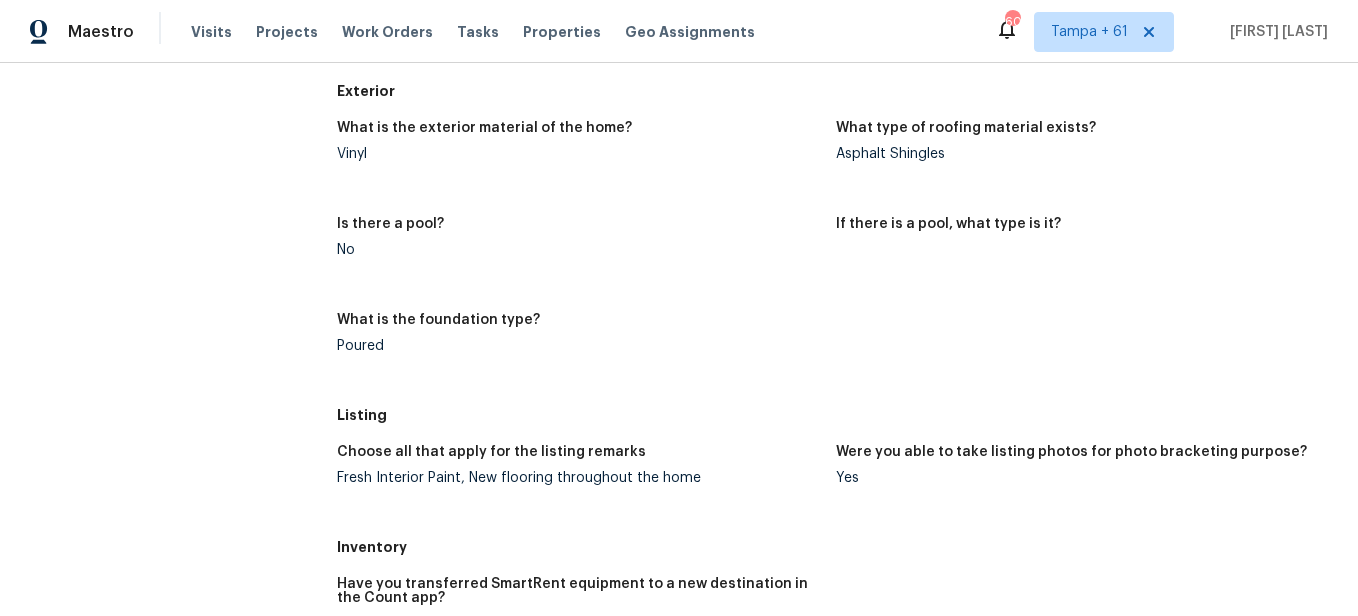 scroll, scrollTop: 1200, scrollLeft: 0, axis: vertical 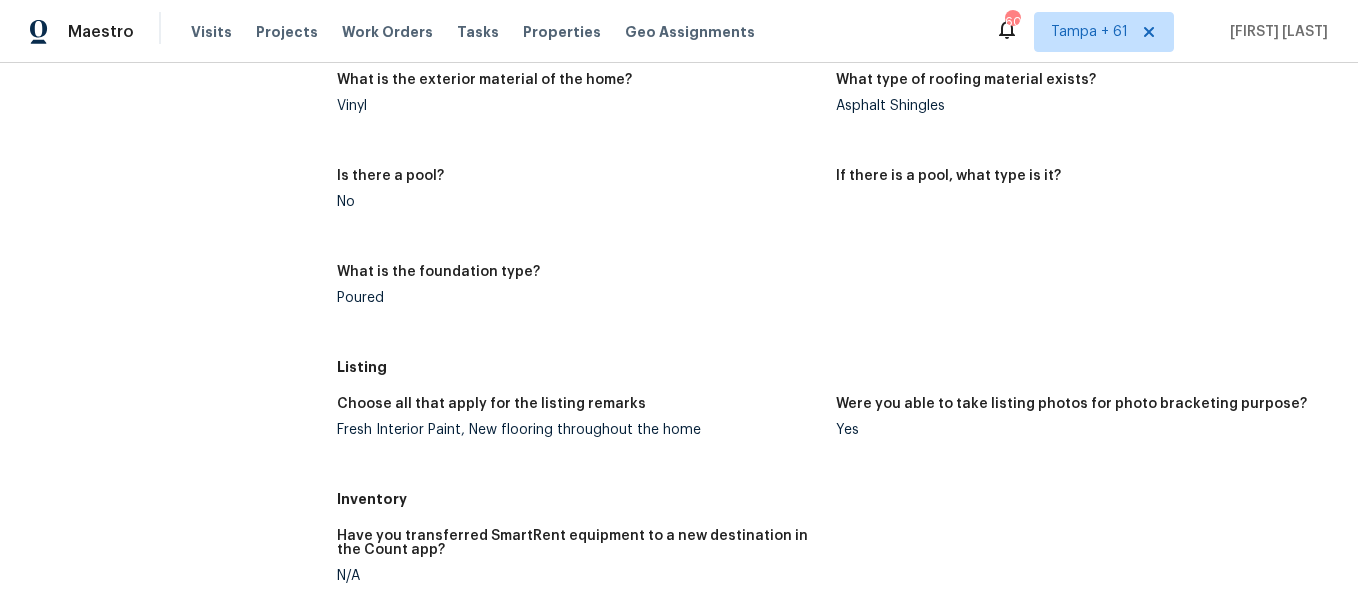 click on "Fresh Interior Paint, New flooring throughout the home" at bounding box center [578, 430] 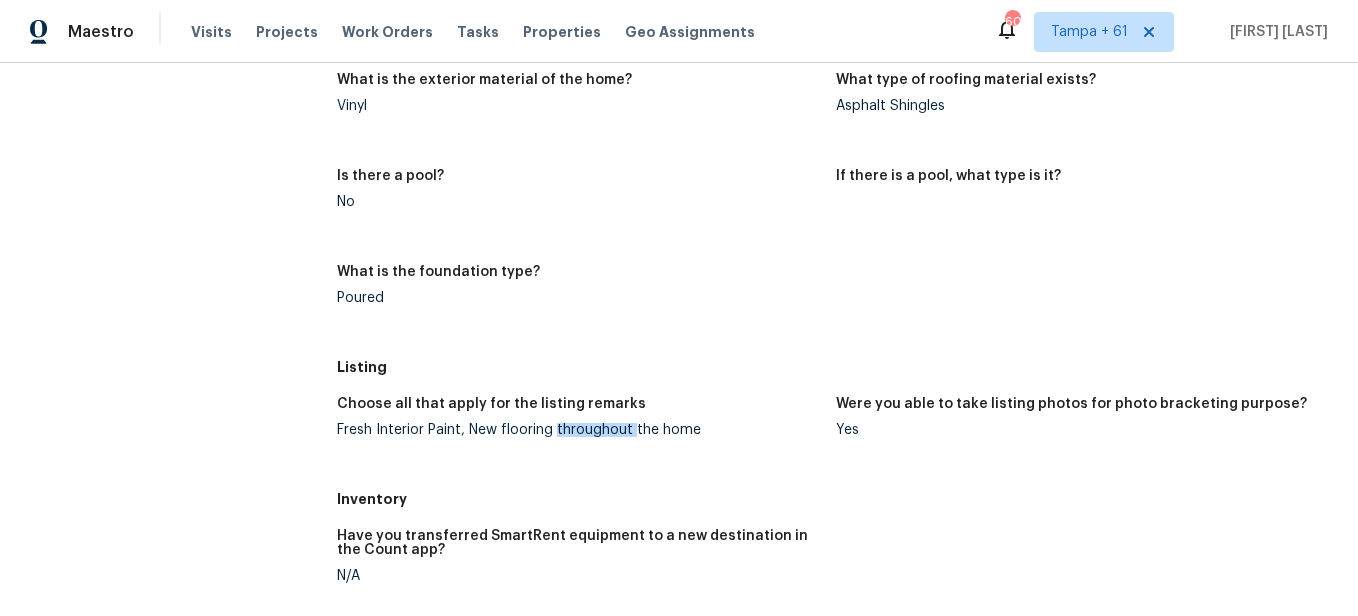 click on "Fresh Interior Paint, New flooring throughout the home" at bounding box center [578, 430] 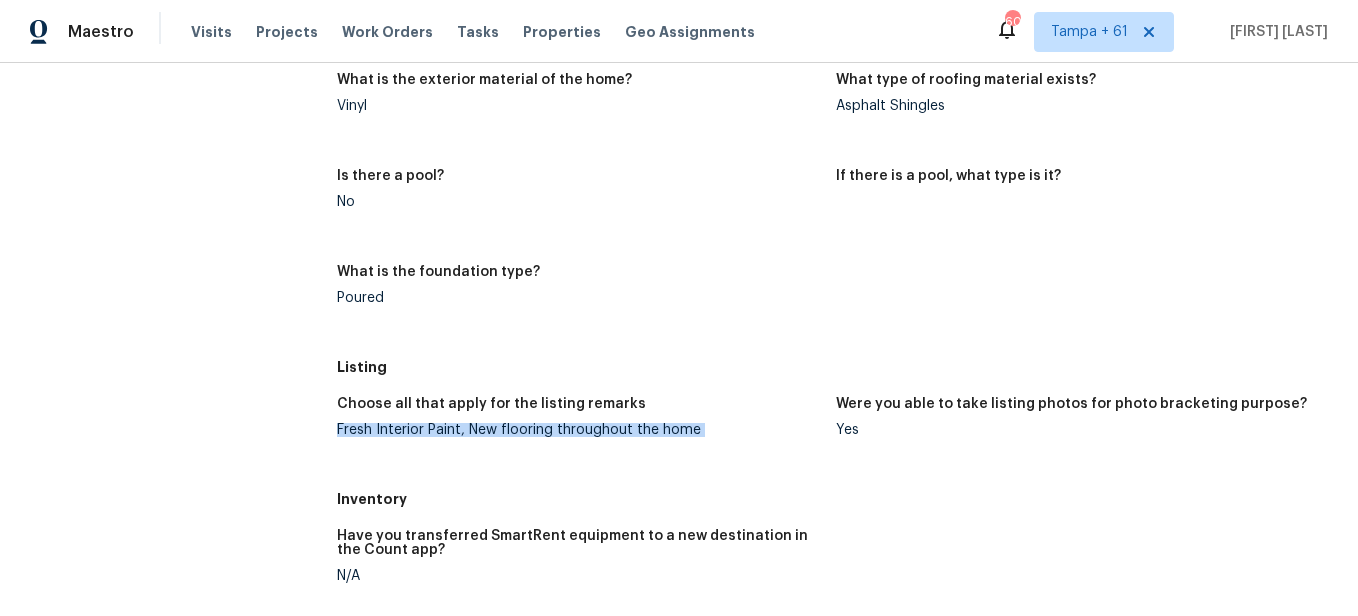 click on "Fresh Interior Paint, New flooring throughout the home" at bounding box center [578, 430] 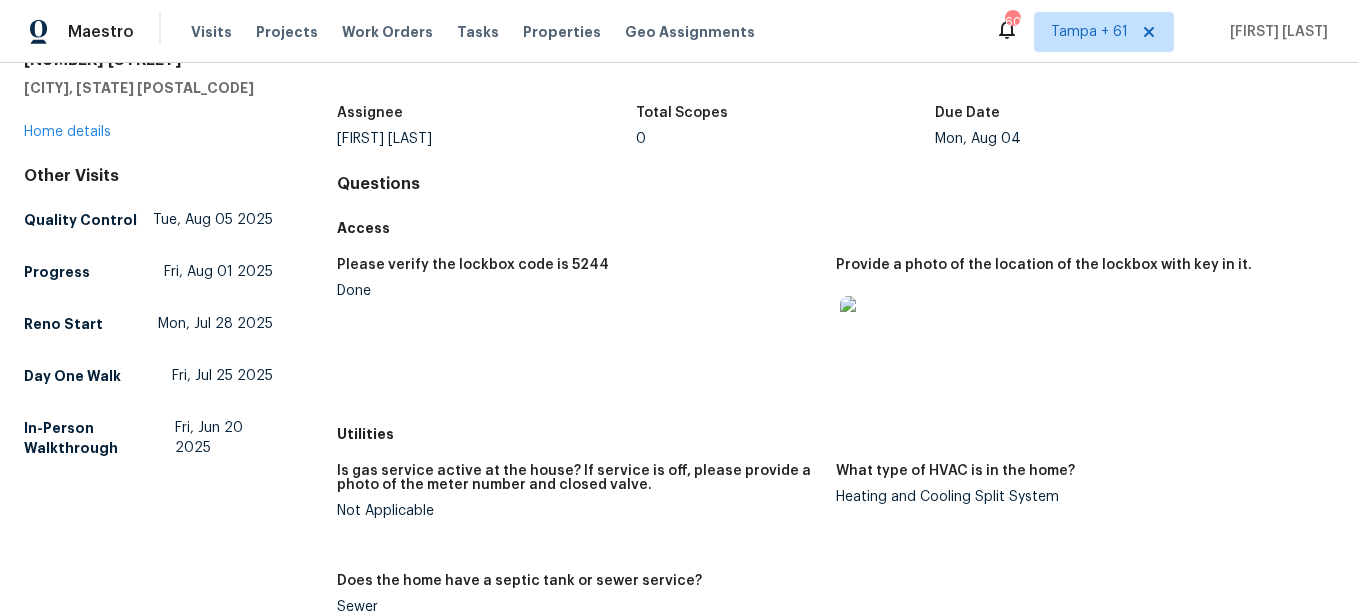 scroll, scrollTop: 0, scrollLeft: 0, axis: both 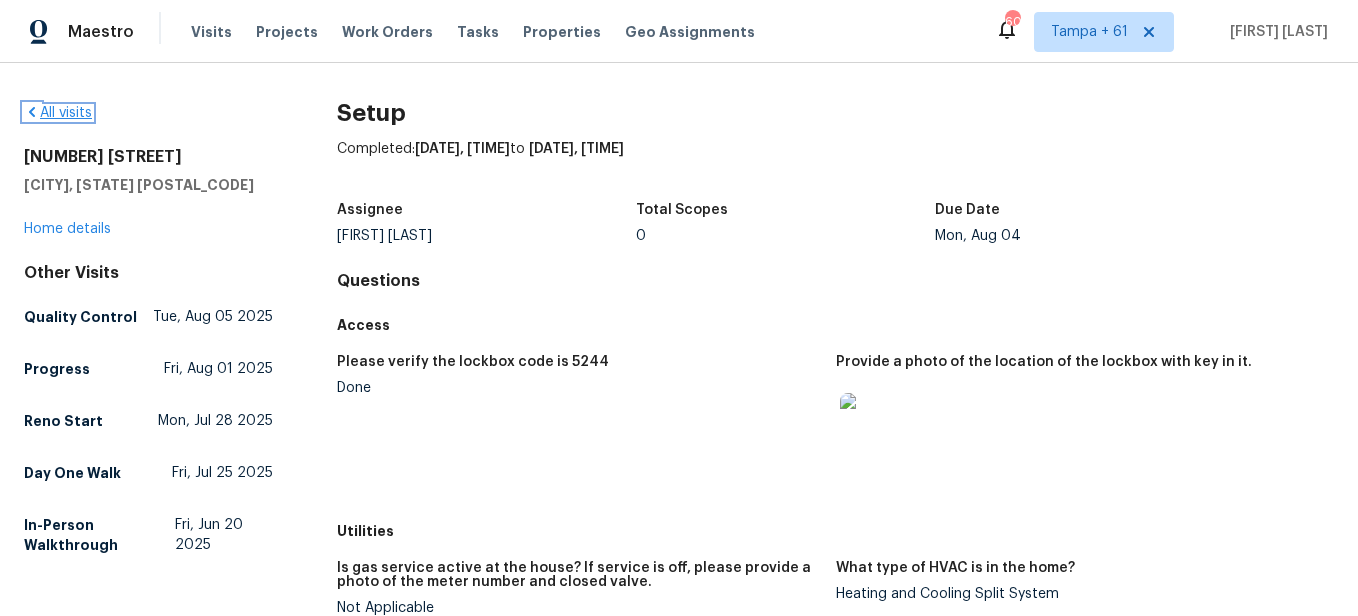 click on "All visits" at bounding box center (58, 113) 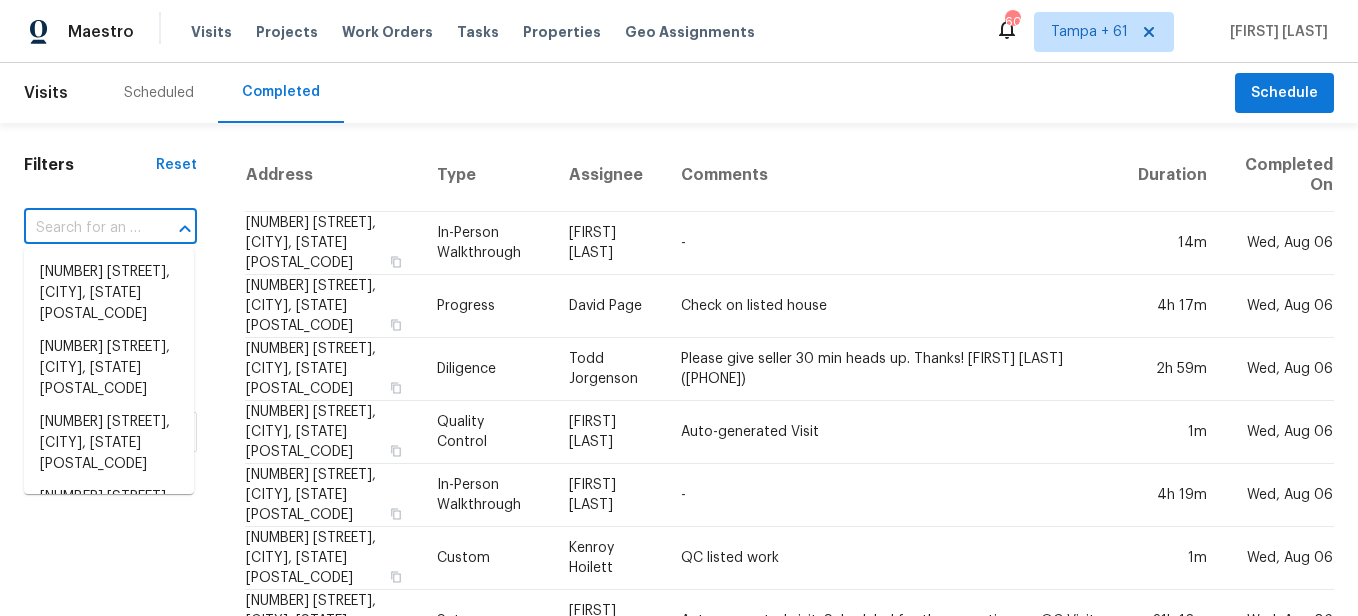 click at bounding box center [82, 228] 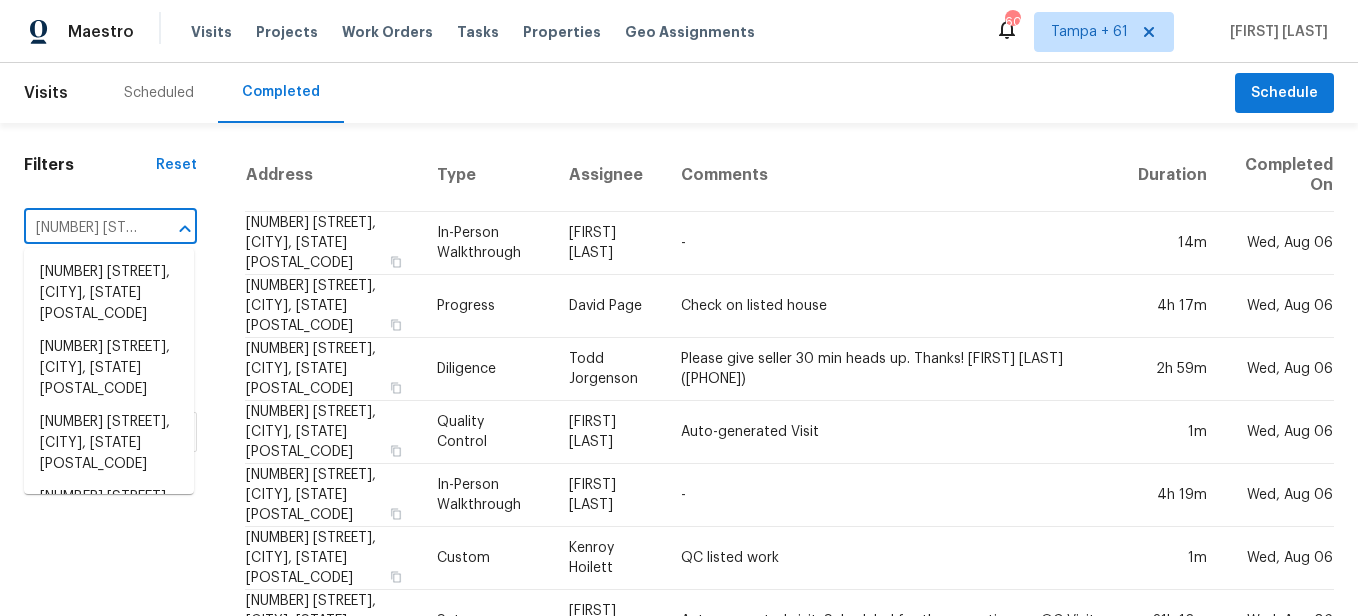 scroll, scrollTop: 0, scrollLeft: 211, axis: horizontal 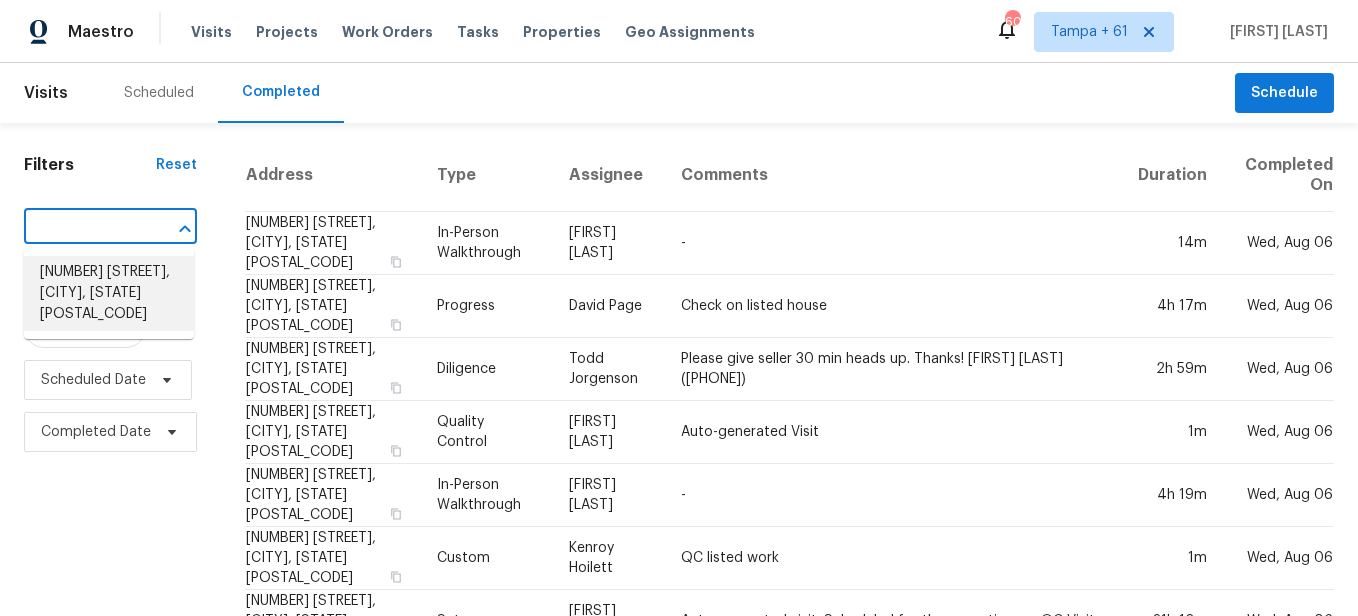 click on "[NUMBER] [STREET], [CITY], [STATE] [POSTAL_CODE]" at bounding box center [109, 293] 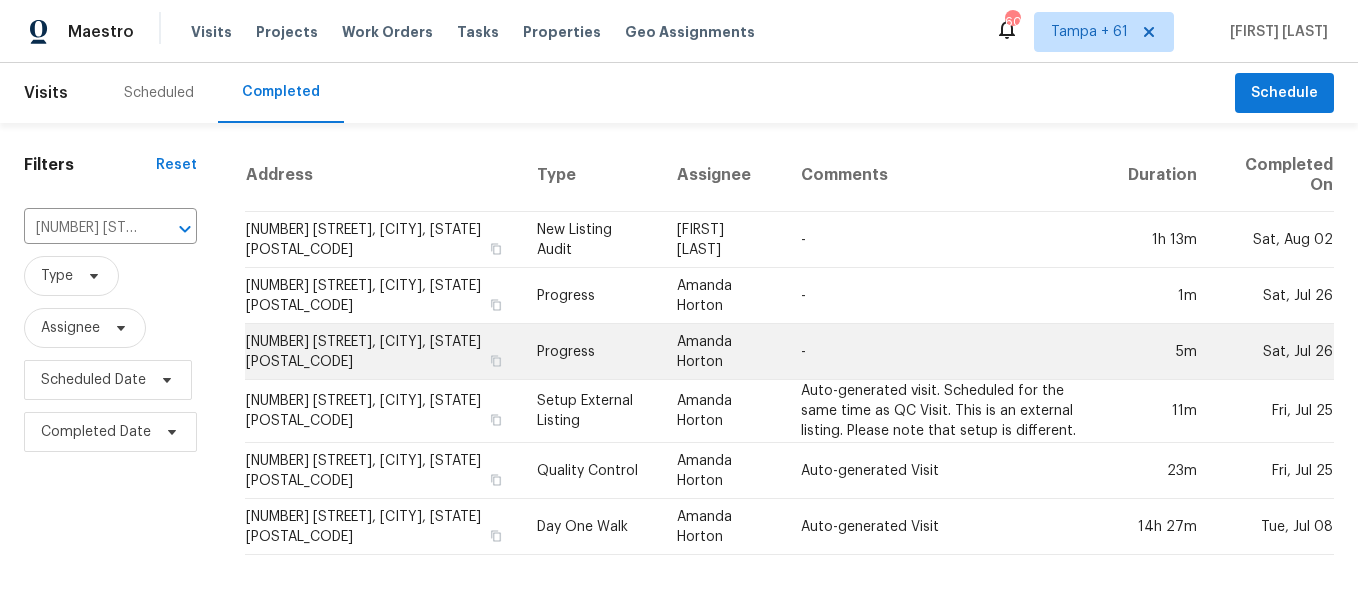 click on "Progress" at bounding box center (591, 352) 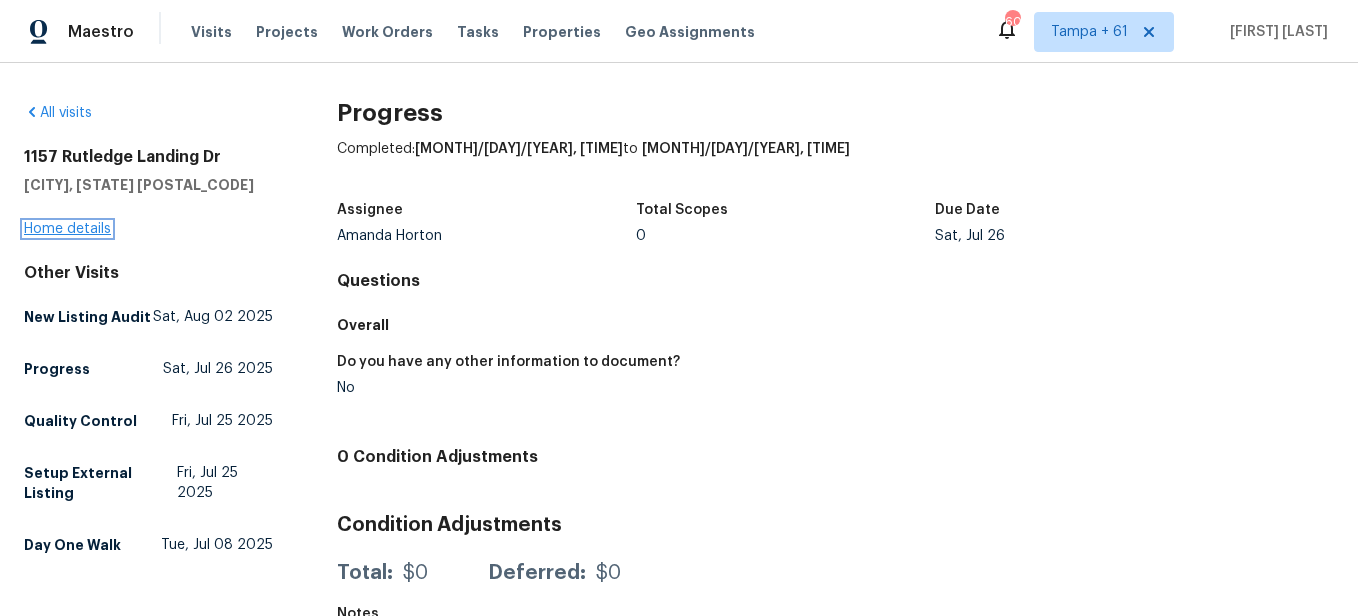 click on "Home details" at bounding box center (67, 229) 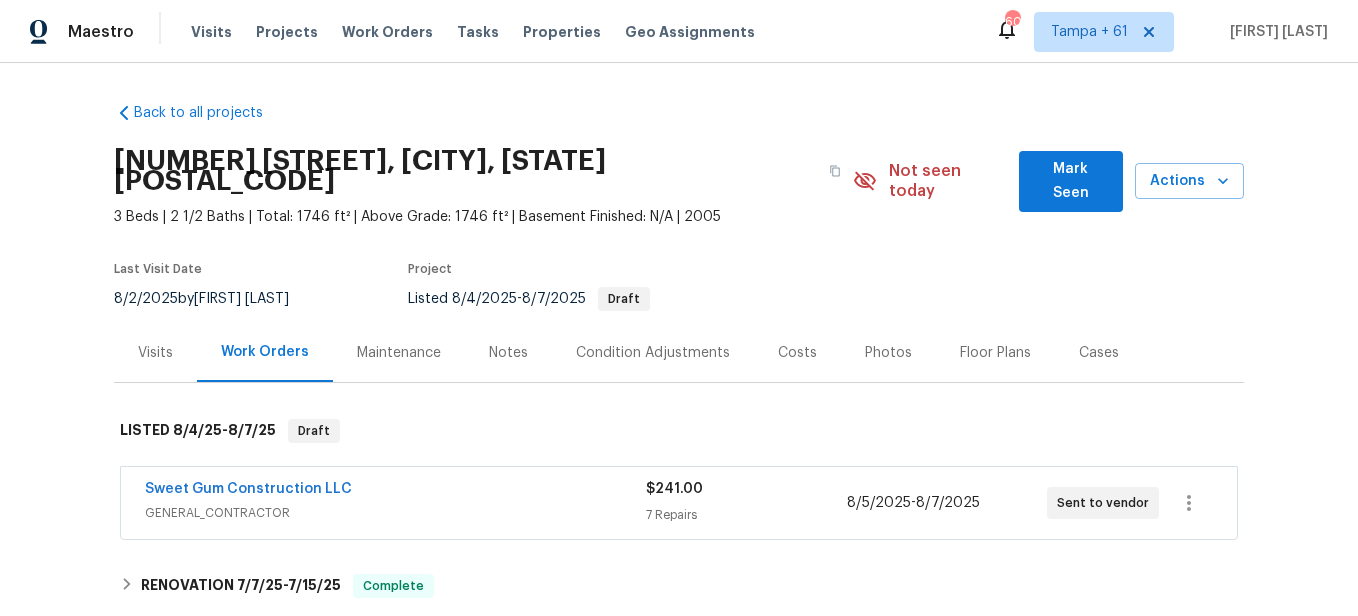 click on "Photos" at bounding box center (888, 353) 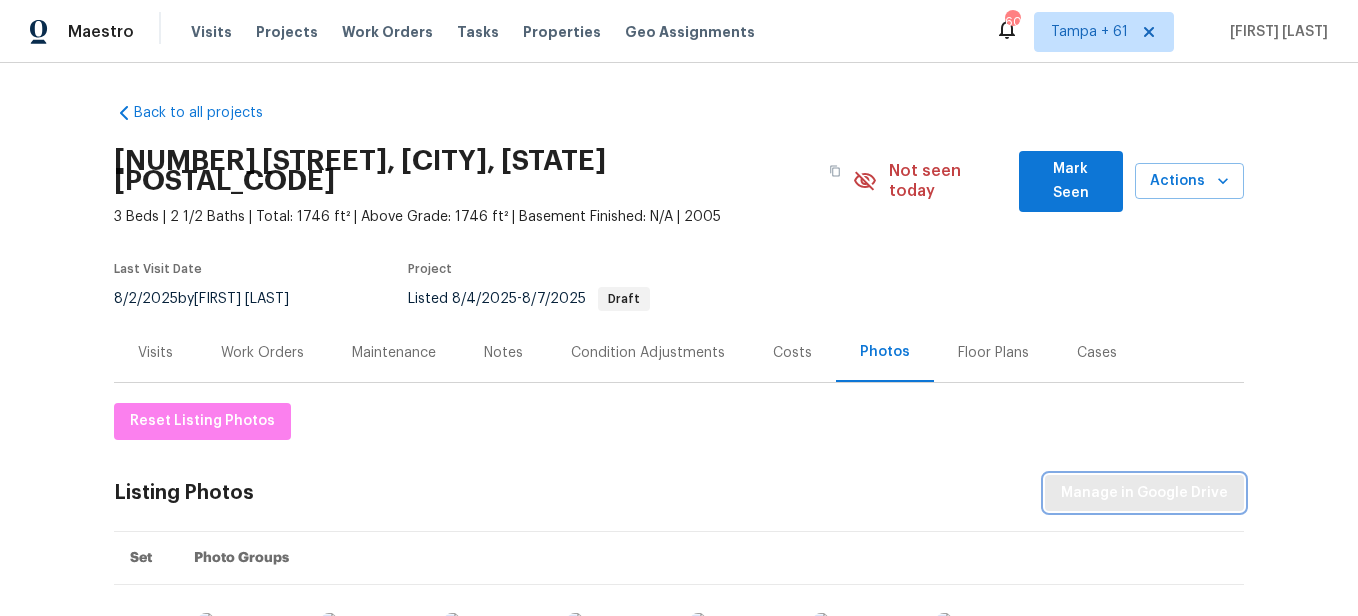 click on "Manage in Google Drive" at bounding box center (1144, 493) 